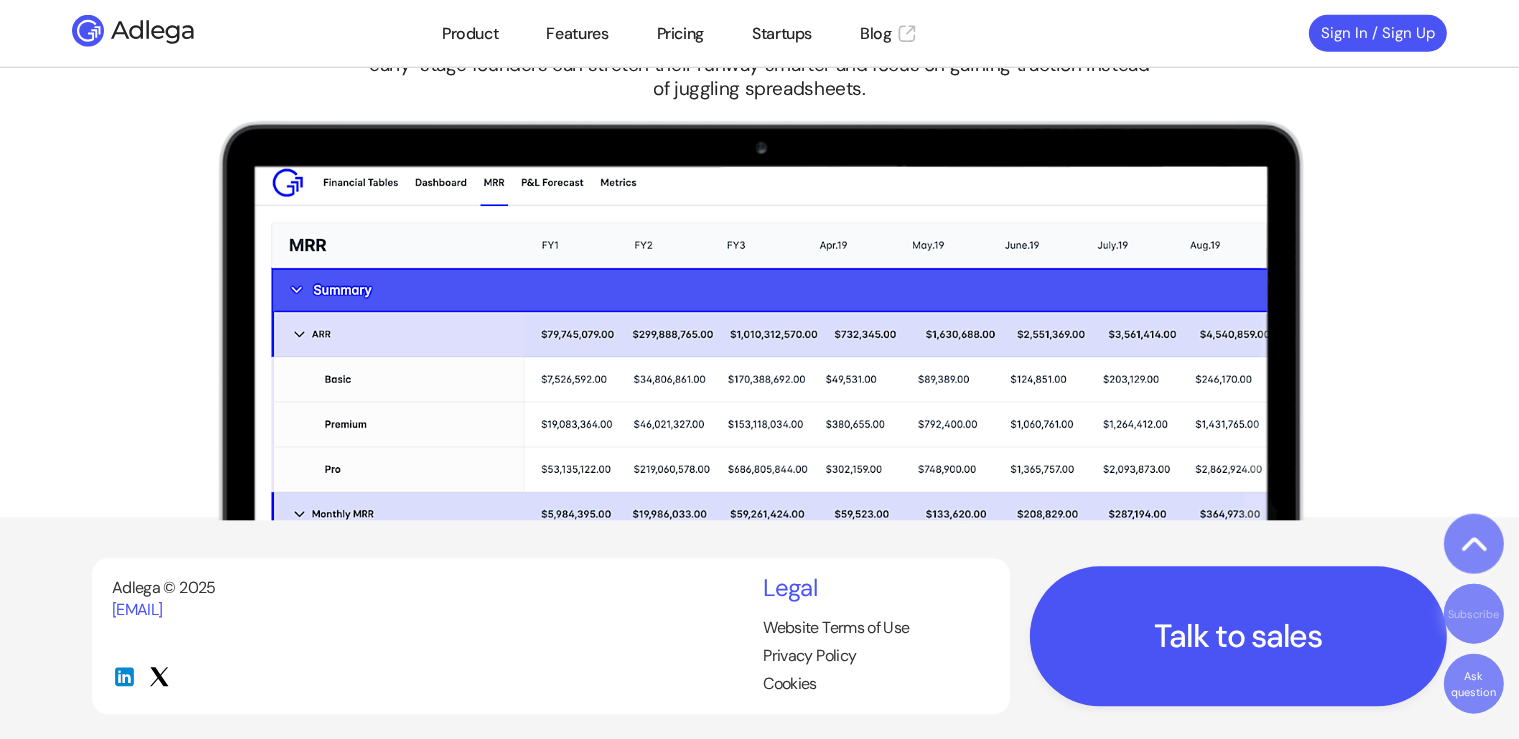 scroll, scrollTop: 4580, scrollLeft: 0, axis: vertical 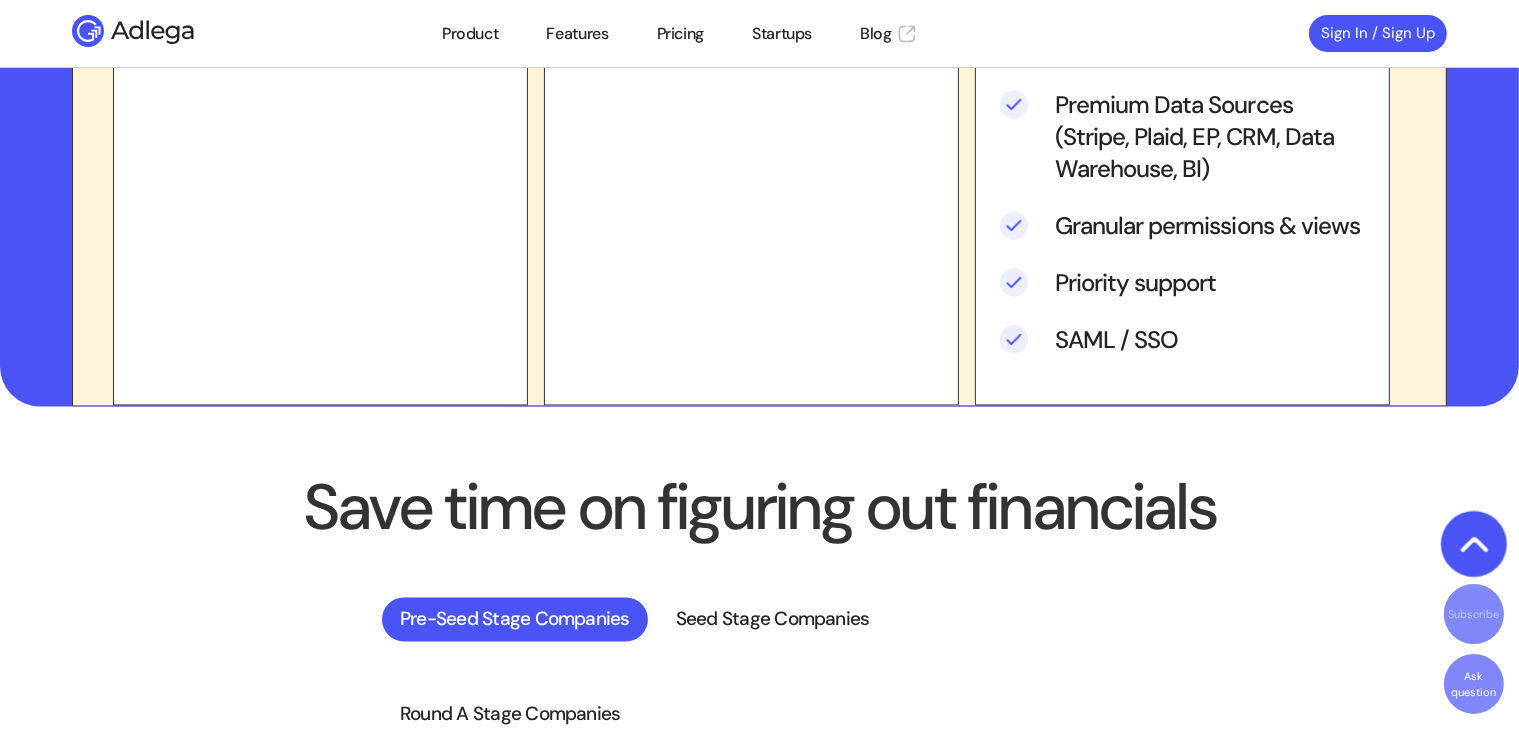 click on "[SAVE] [TIME] [ON] [FIGURING] [OUT] [FINANCIALS]
[PRE-SEED] [STAGE] [COMPANIES] [SEED] [STAGE] [COMPANIES] [ROUND] [A] [STAGE] [COMPANIES] ‹ ›
[COMPANY] [UNTANGLES] [STARTUP] [FINANCES] [WITH] [INTUITIVE], [VISUAL] [TRACKING] [OF] [KEY] [METRICS] [LIKE]
[BURN] [RATE], [SO] [EARLY-STAGE] [FOUNDERS] [CAN] [STRETCH] [THEIR] [RUNWAY] [SMARTER] [AND] [FOCUS] [ON] [GAINING]
[TRACTION] [INSTEAD] [OF] [JUGGLING] [SPREADSHEETS].
[COMPANY] [HELPS] [SEED-STAGE] [FOUNDERS] [GET] [TO] [SERIES] [A] [BY] [REPLACING] [THEIR] [PRO] [FORMA]
[SPREADSHEETS]." at bounding box center [759, 829] 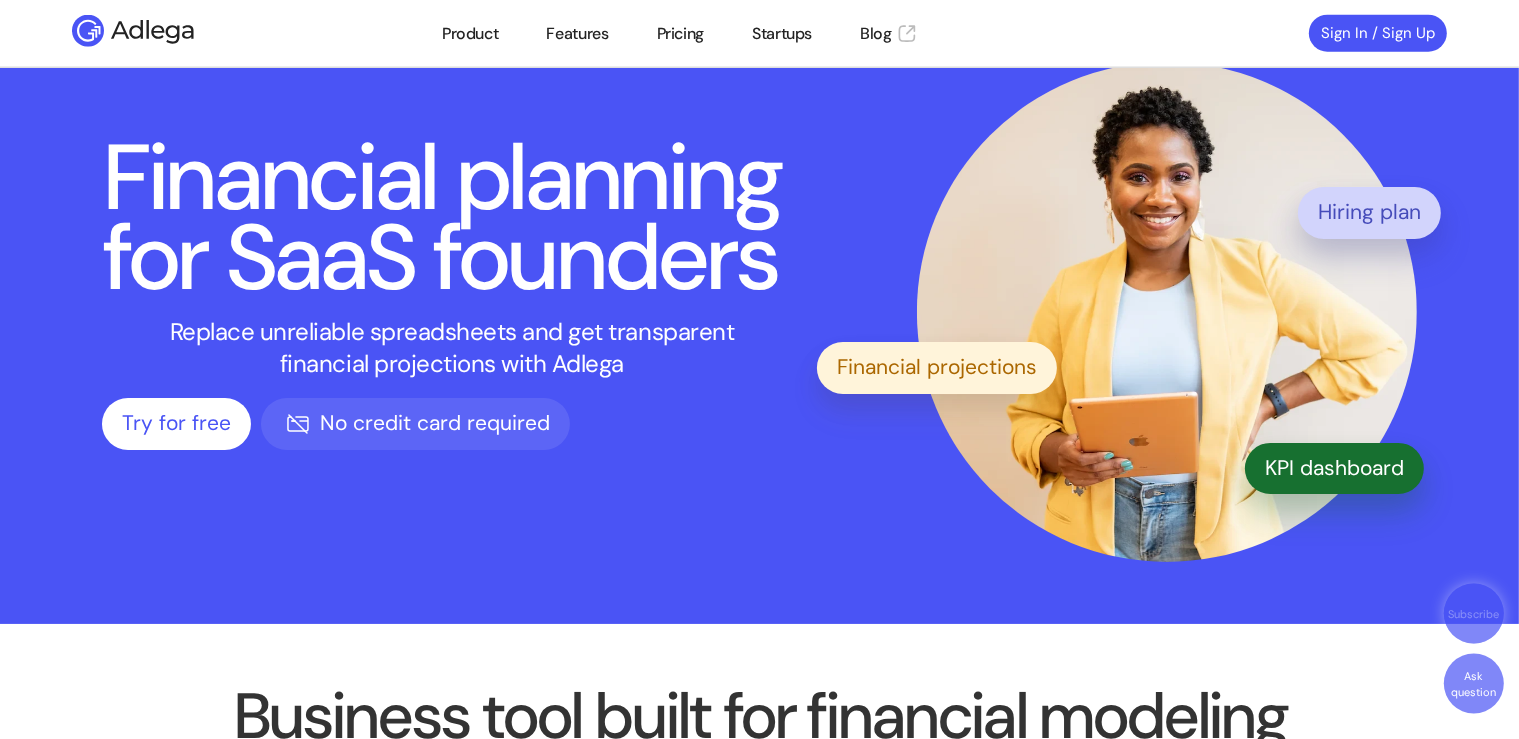scroll, scrollTop: 64, scrollLeft: 0, axis: vertical 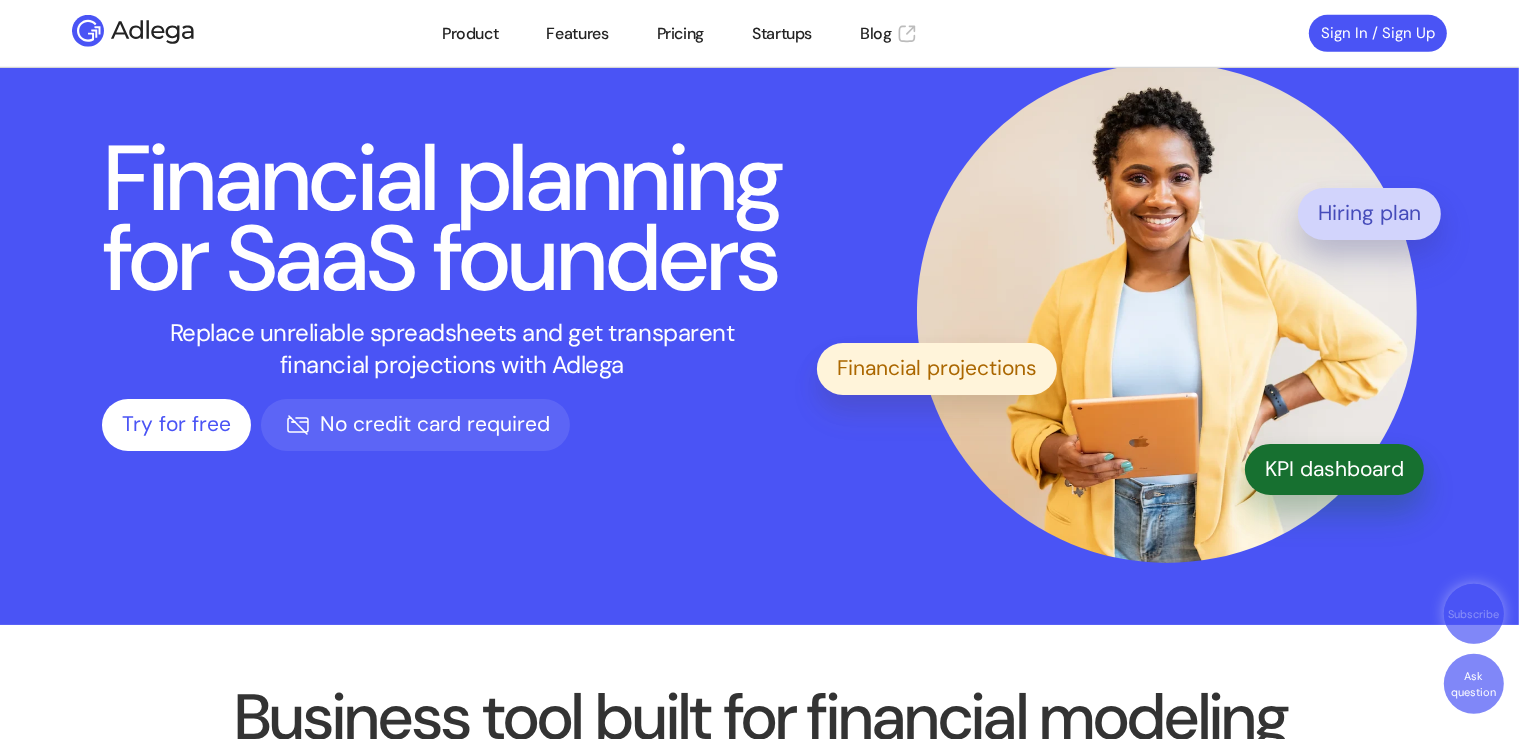drag, startPoint x: 1241, startPoint y: 485, endPoint x: 1248, endPoint y: 500, distance: 16.552946 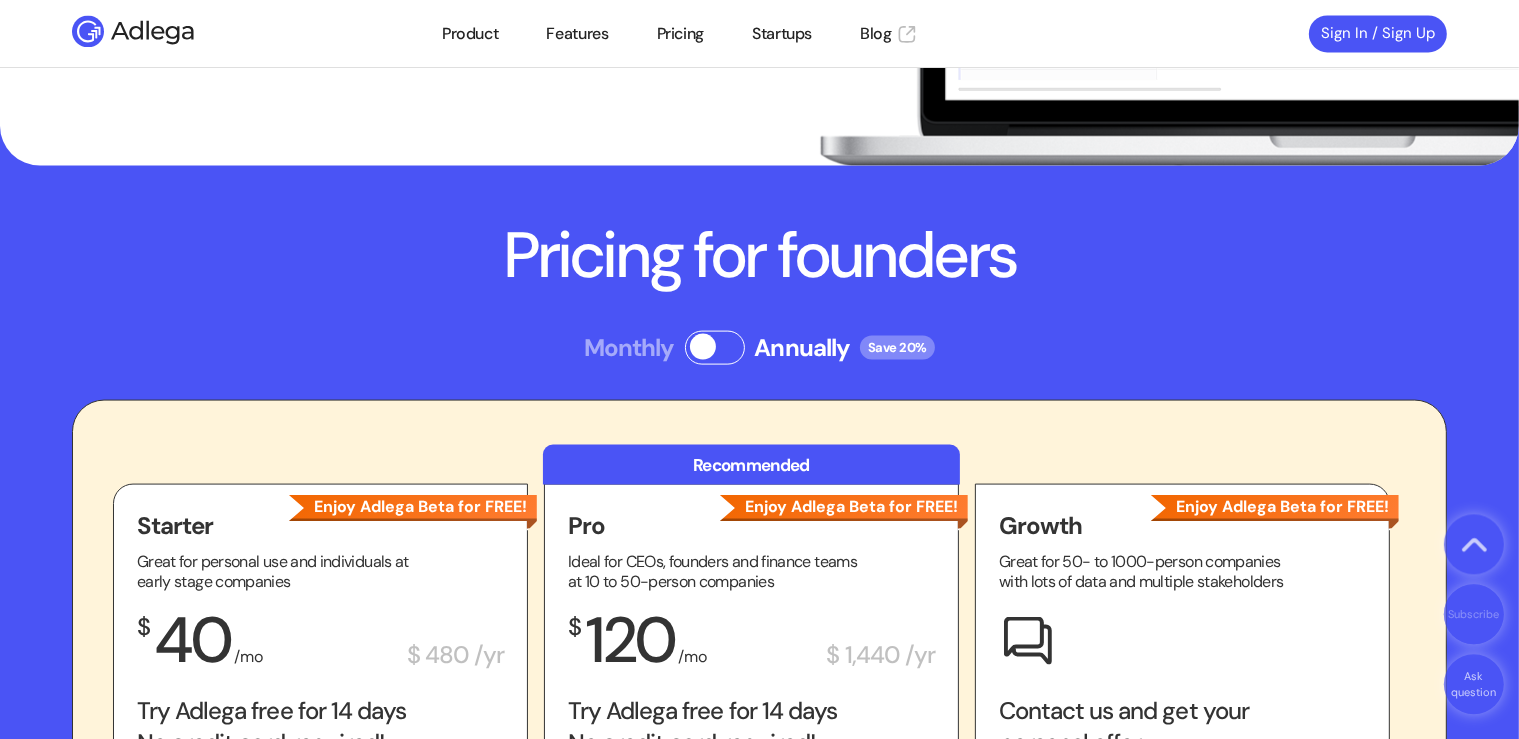 scroll, scrollTop: 4580, scrollLeft: 0, axis: vertical 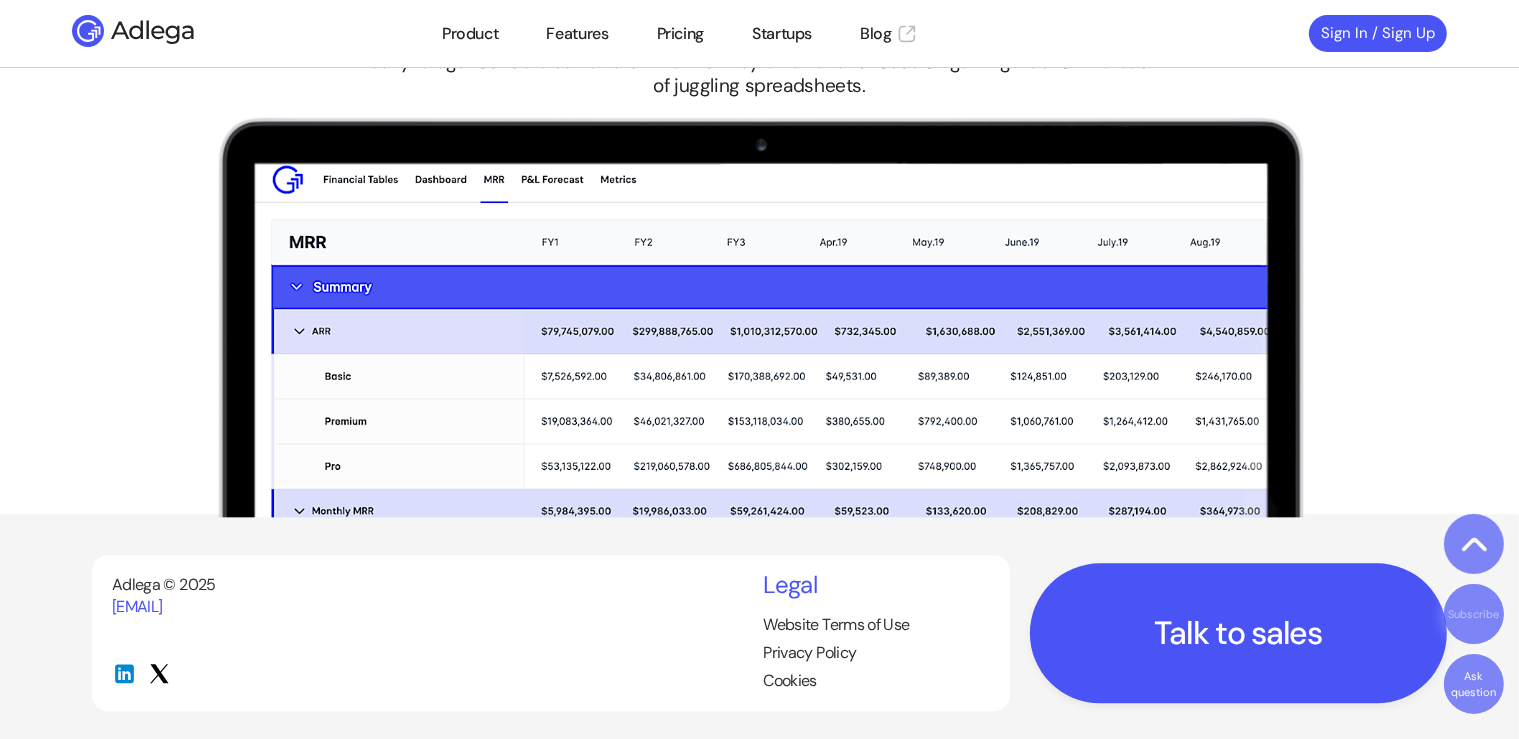 drag, startPoint x: 974, startPoint y: 287, endPoint x: 1091, endPoint y: 638, distance: 369.98648 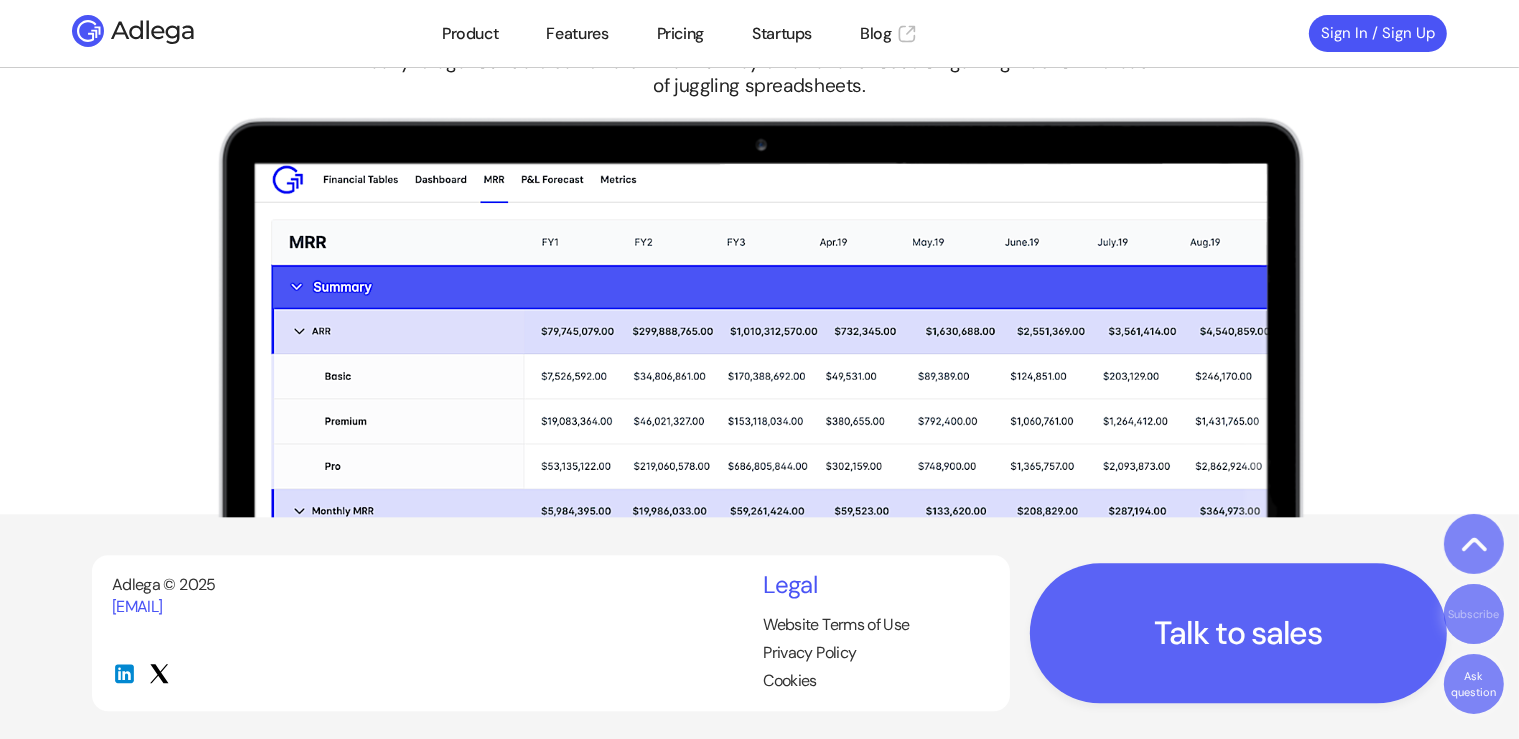 click on "Talk to sales" at bounding box center [1238, 633] 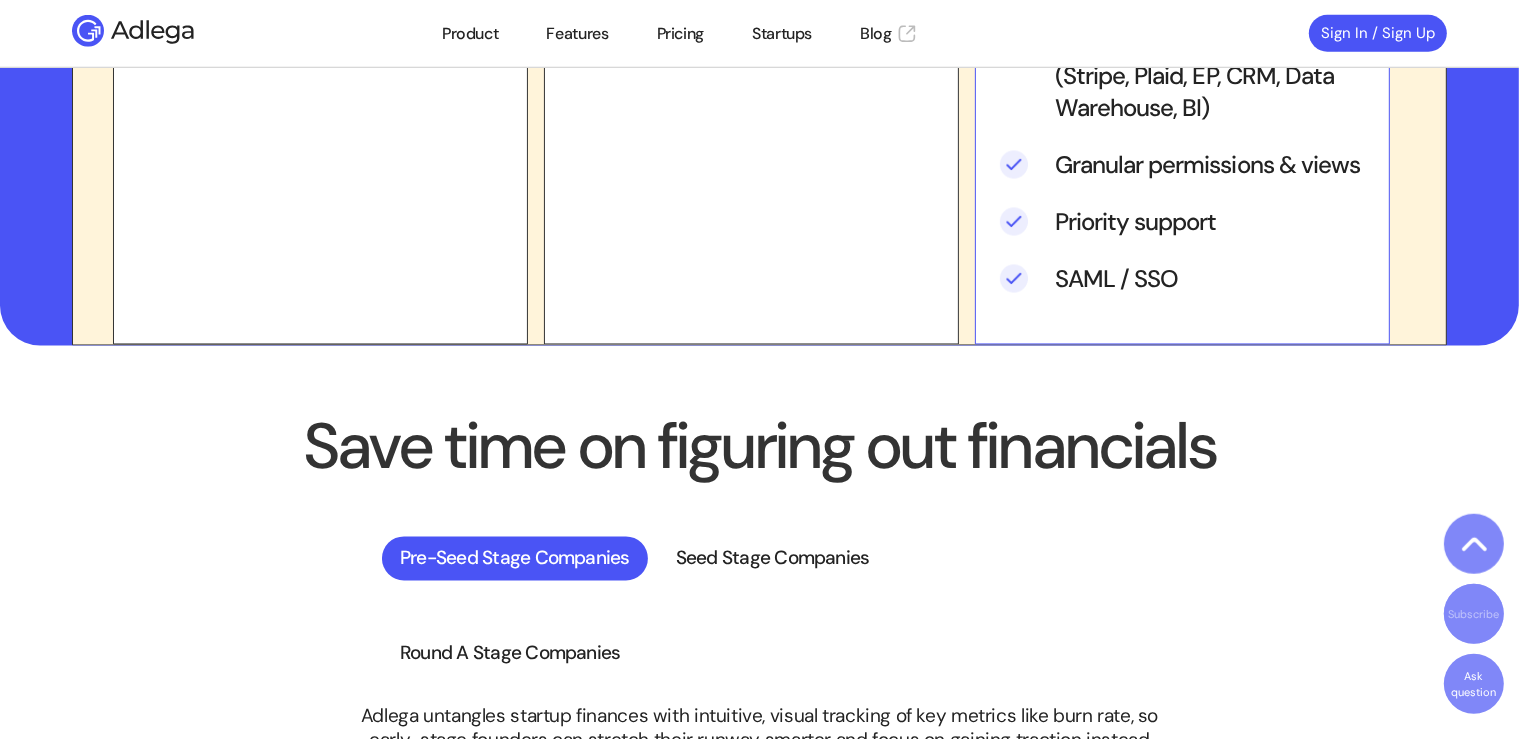 scroll, scrollTop: 1978, scrollLeft: 0, axis: vertical 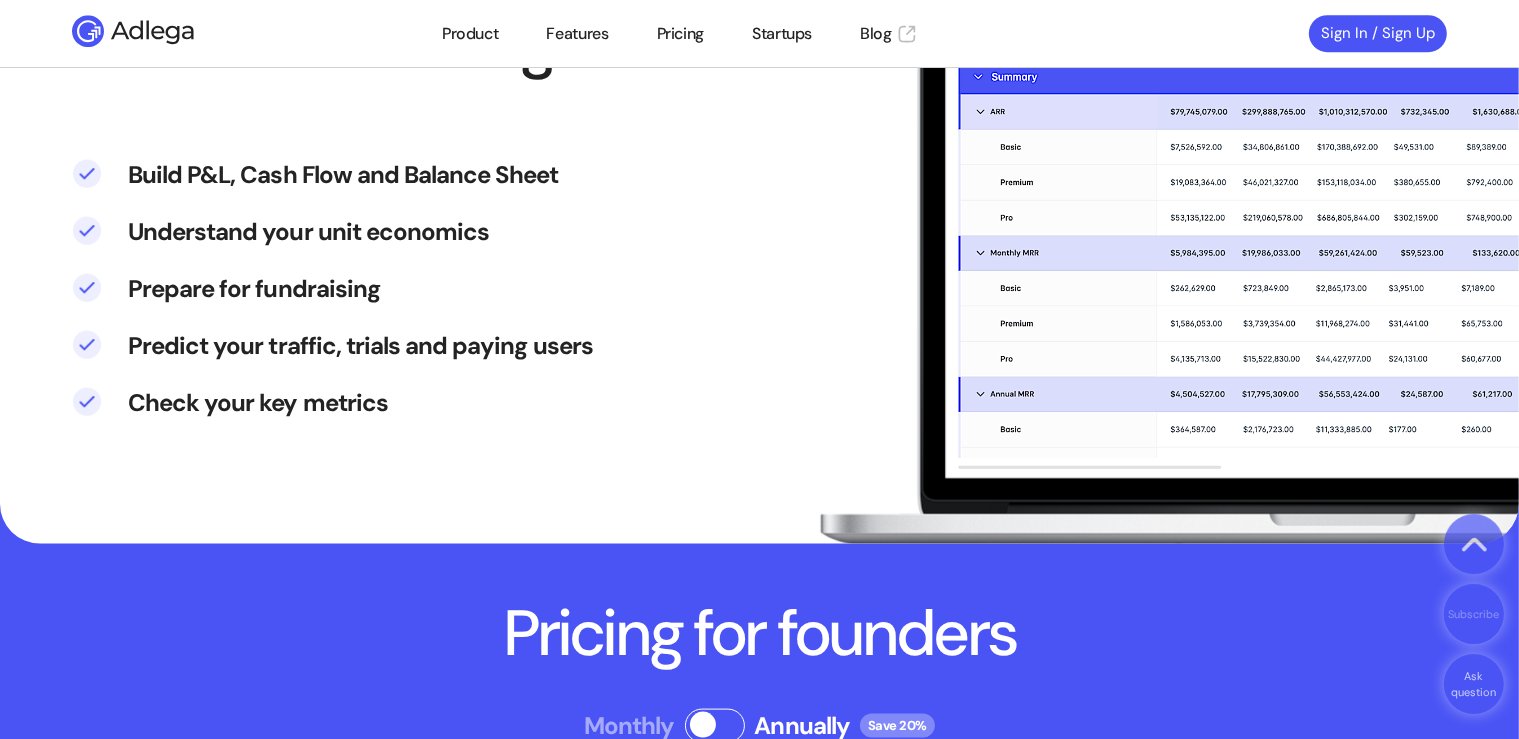 drag, startPoint x: 1442, startPoint y: 724, endPoint x: 1283, endPoint y: 305, distance: 448.154 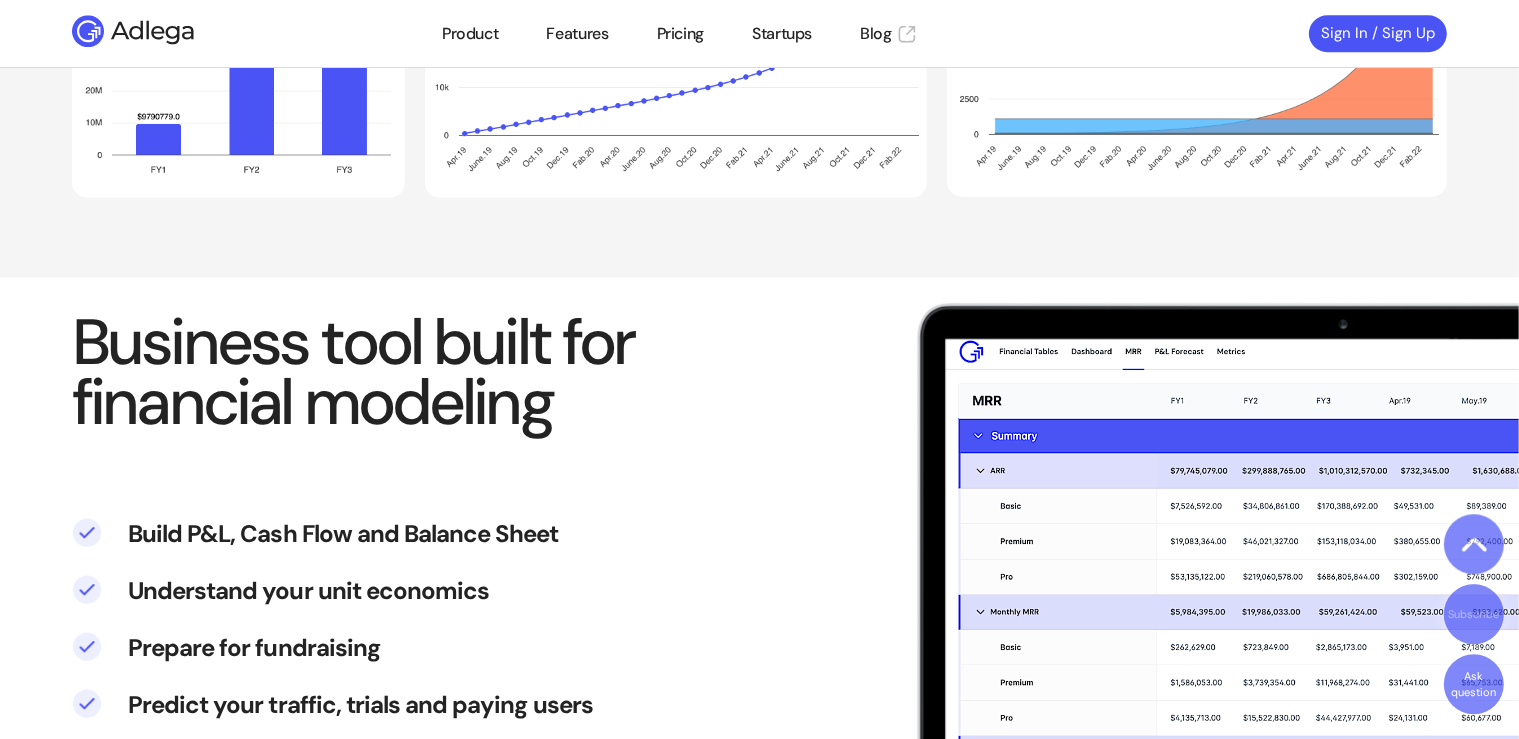 click at bounding box center [1169, 602] 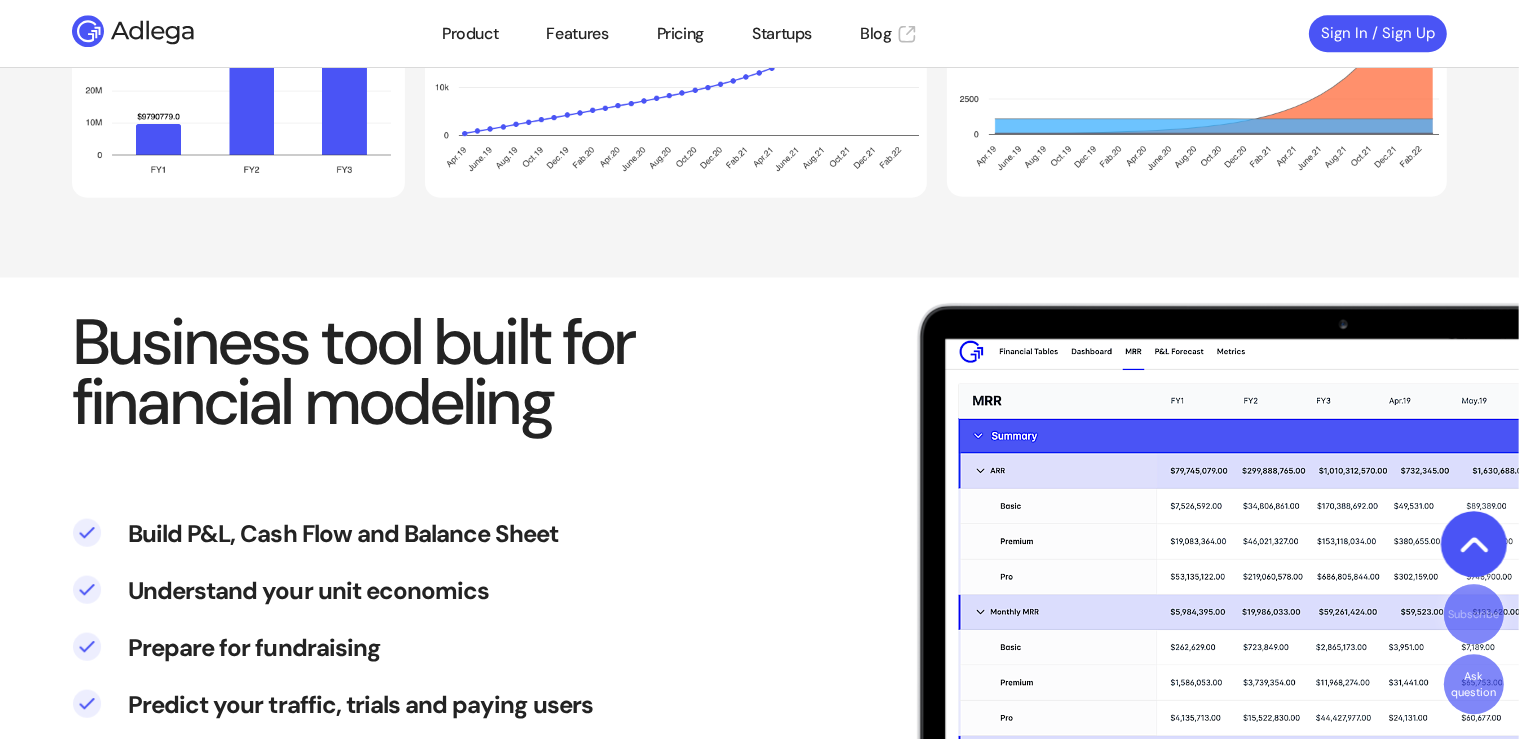 click 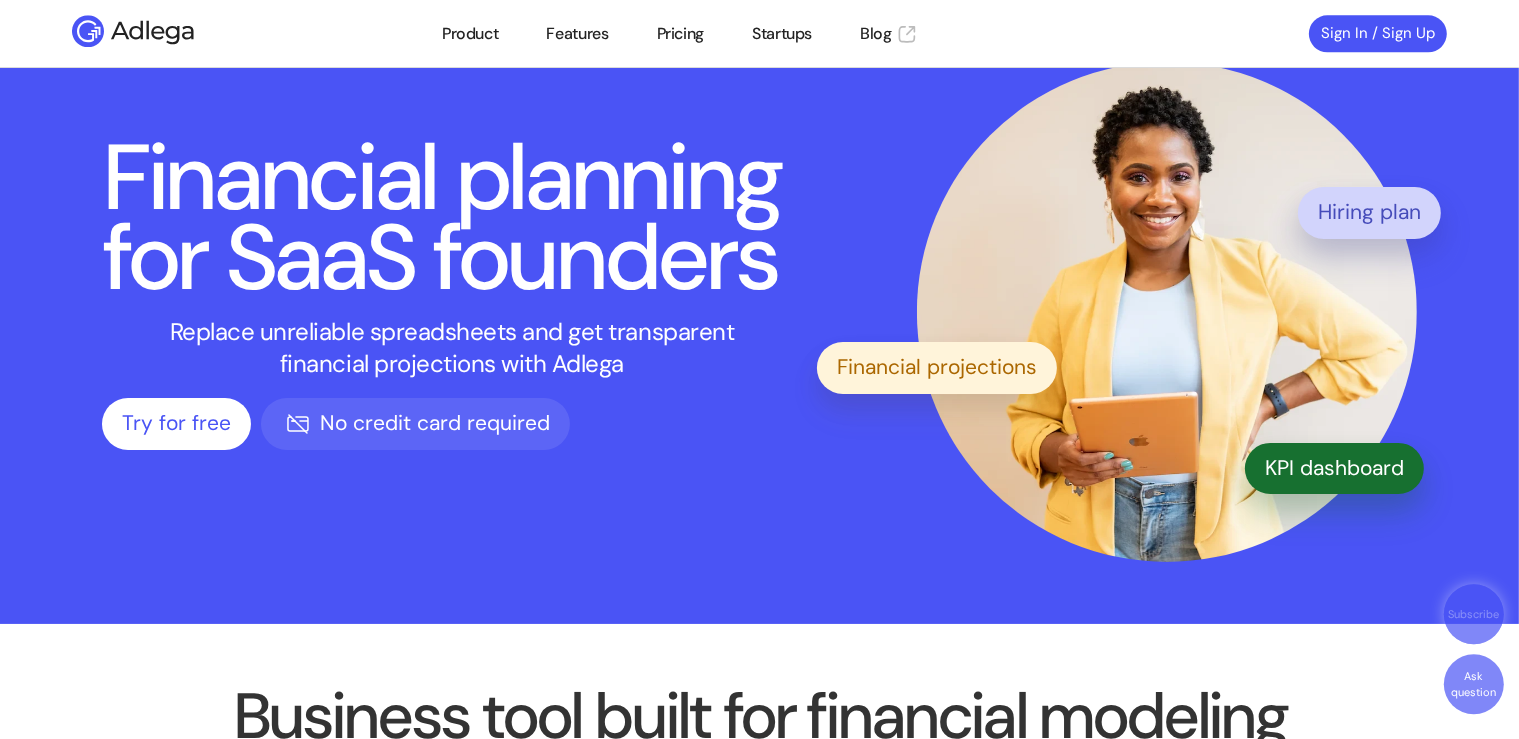 scroll, scrollTop: 64, scrollLeft: 0, axis: vertical 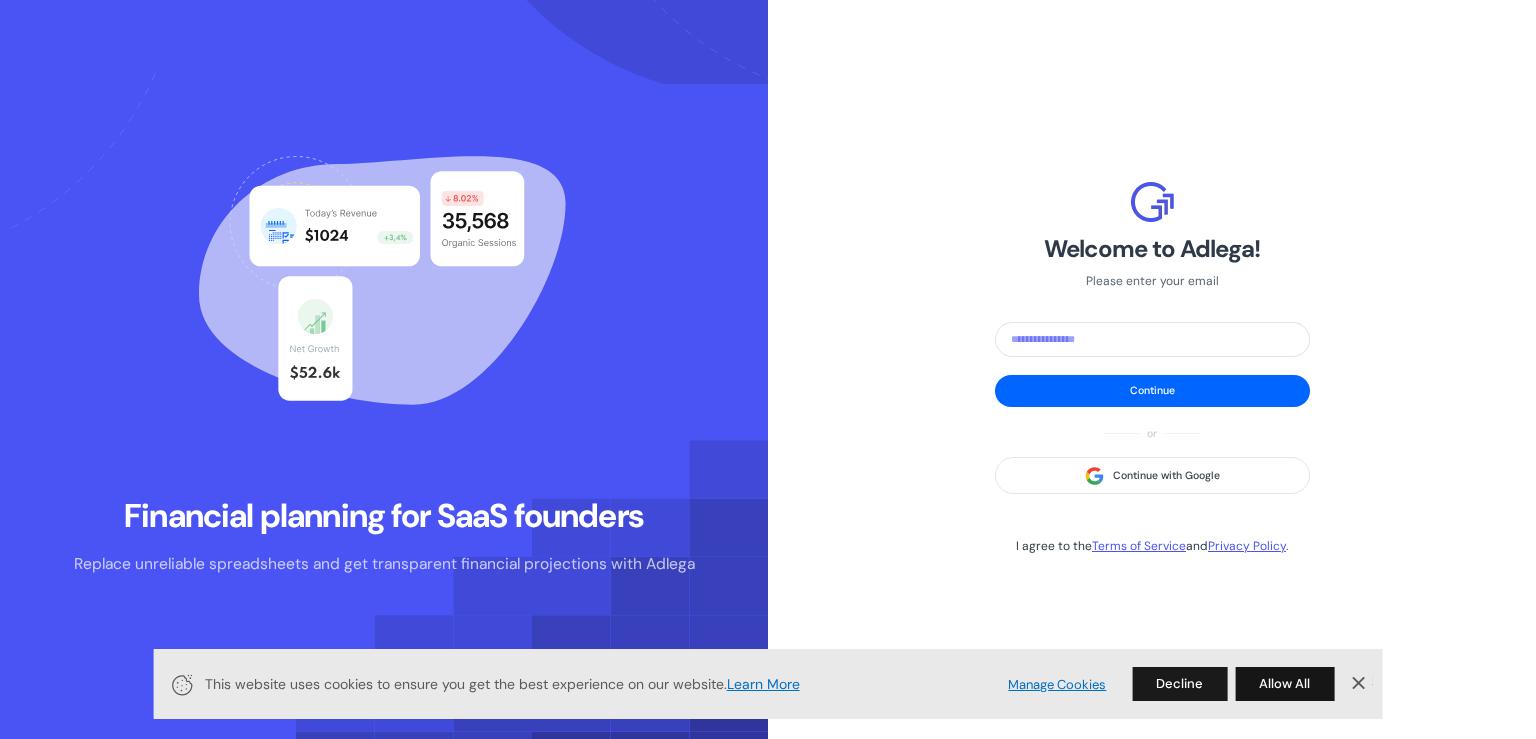click on "Allow All" at bounding box center [1284, 684] 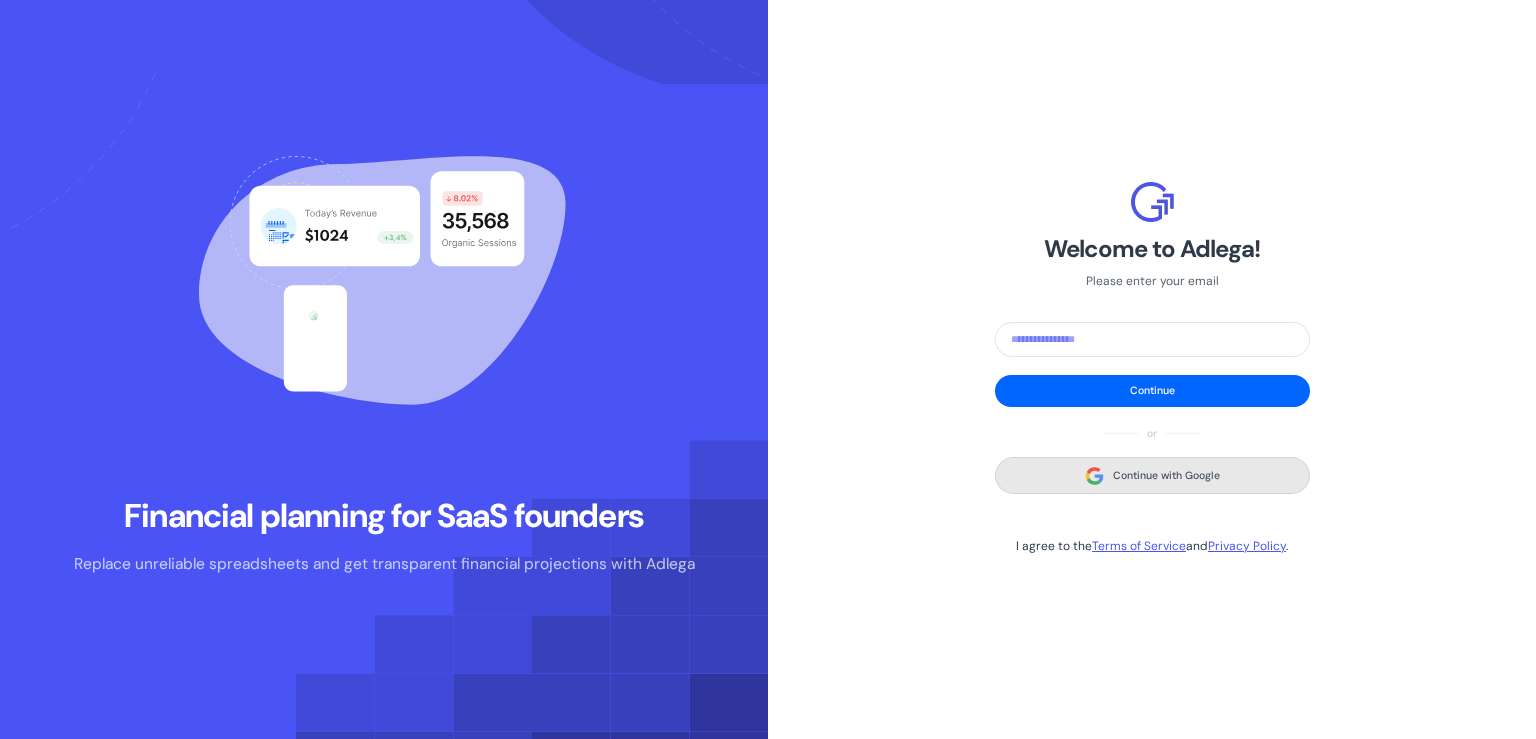 click on "Continue with Google" 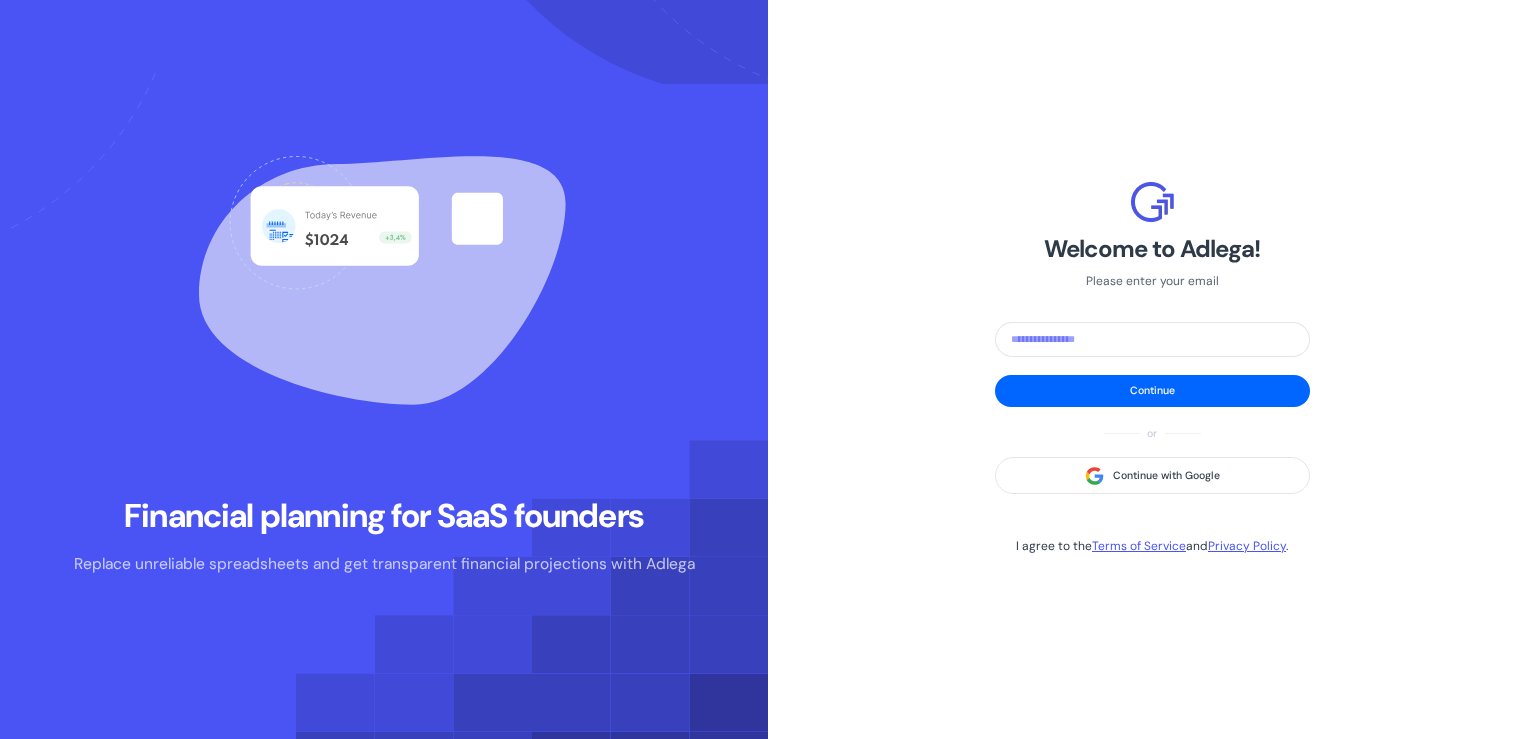scroll, scrollTop: 0, scrollLeft: 0, axis: both 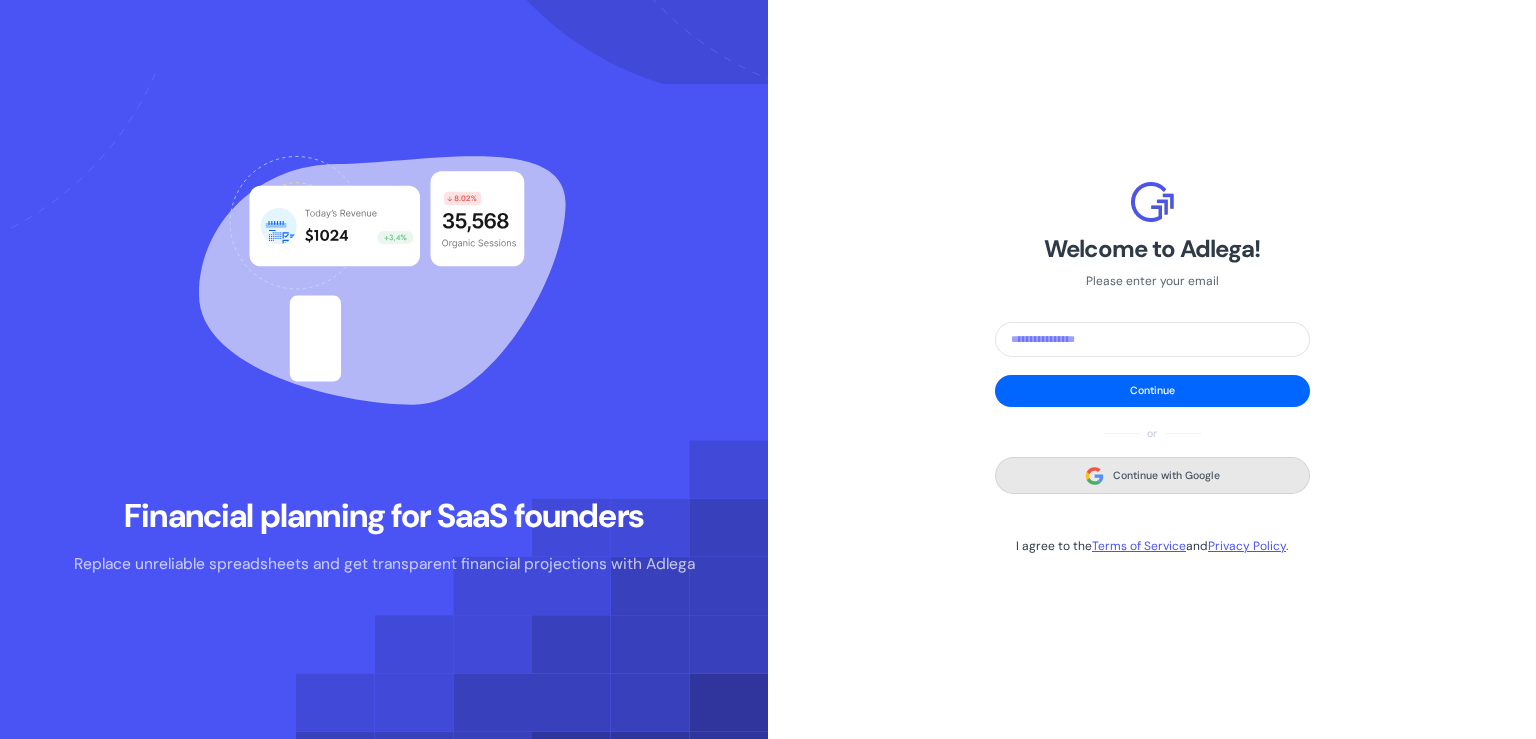 click on "Continue with Google" 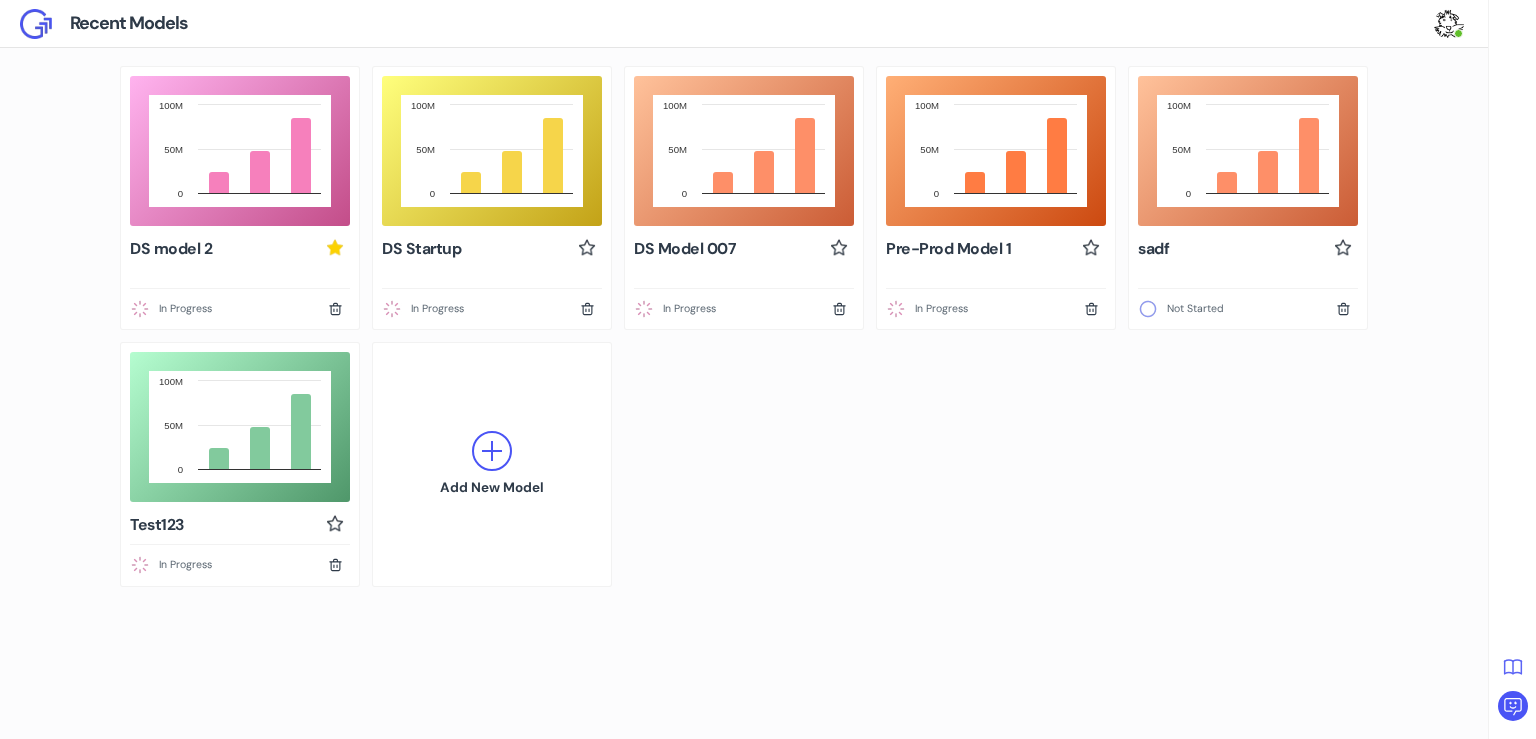 click 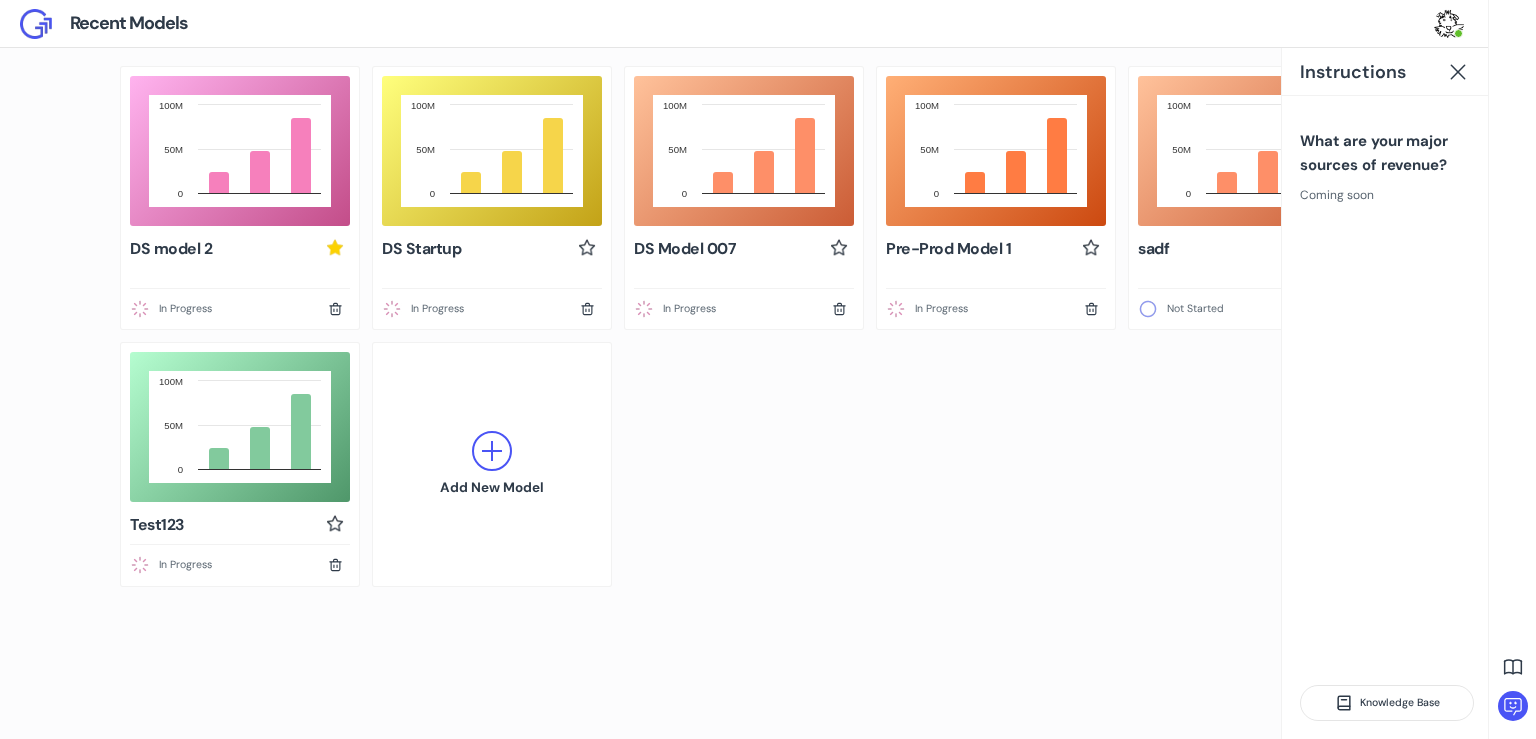 click on "Created with Highcharts 11.4.0 0 50M 100M DS model 2 In Progress Created with Highcharts 11.4.0 0 50M 100M DS Startup In Progress Created with Highcharts 11.4.0 0 50M 100M DS Model 007 In Progress Created with Highcharts 11.4.0 0 50M 100M Pre-Prod Model 1 In Progress Created with Highcharts 11.4.0 0 50M 100M sadf Not Started Created with Highcharts 11.4.0 0 50M 100M Test123 In Progress Add New Model" 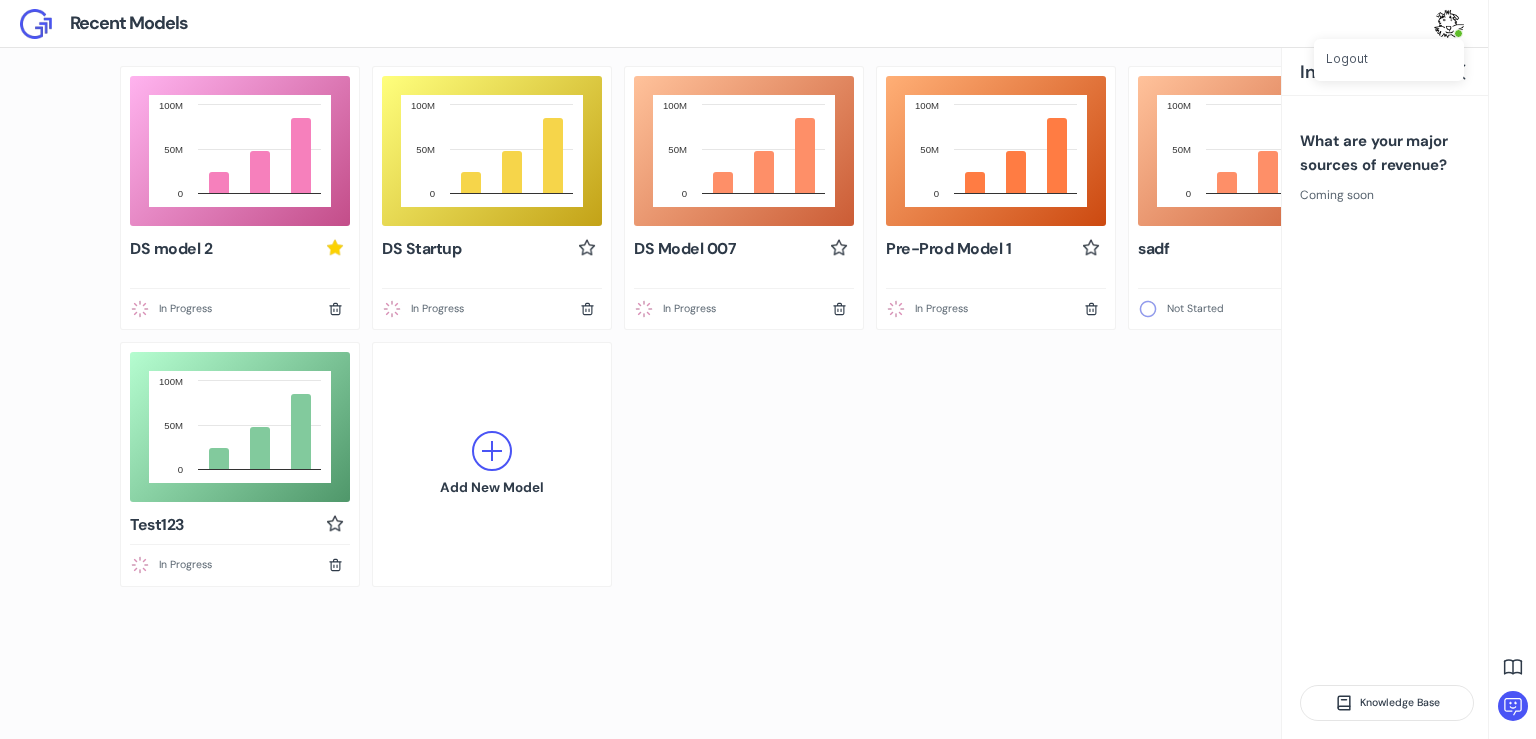 click on "Created with Highcharts 11.4.0 0 50M 100M DS model 2 In Progress Created with Highcharts 11.4.0 0 50M 100M DS Startup In Progress Created with Highcharts 11.4.0 0 50M 100M DS Model 007 In Progress Created with Highcharts 11.4.0 0 50M 100M Pre-Prod Model 1 In Progress Created with Highcharts 11.4.0 0 50M 100M sadf Not Started Created with Highcharts 11.4.0 0 50M 100M Test123 In Progress Add New Model" 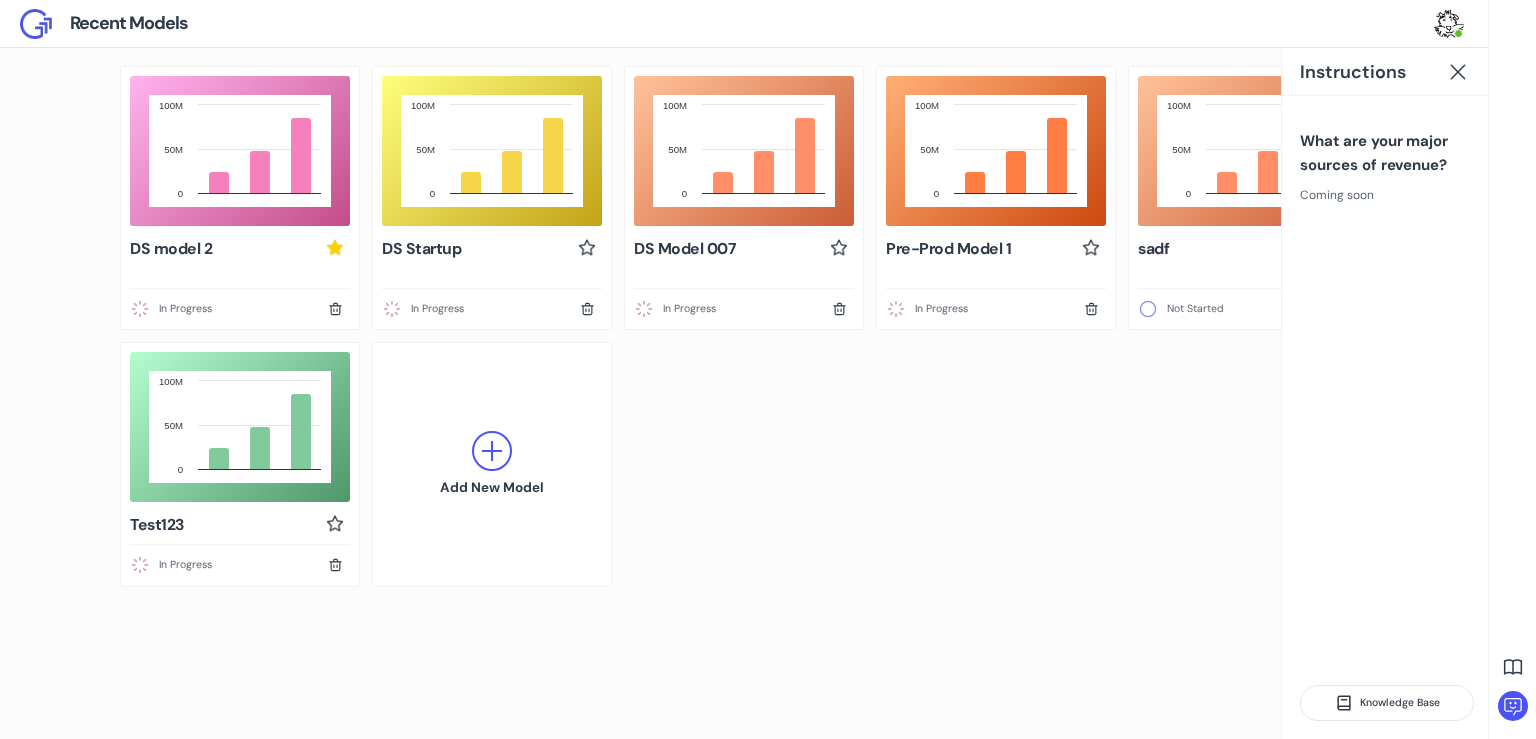 click on "Created with Highcharts 11.4.0 0 50M 100M DS model 2 In Progress Created with Highcharts 11.4.0 0 50M 100M DS Startup In Progress Created with Highcharts 11.4.0 0 50M 100M DS Model 007 In Progress Created with Highcharts 11.4.0 0 50M 100M Pre-Prod Model 1 In Progress Created with Highcharts 11.4.0 0 50M 100M sadf Not Started Created with Highcharts 11.4.0 0 50M 100M Test123 In Progress Add New Model" 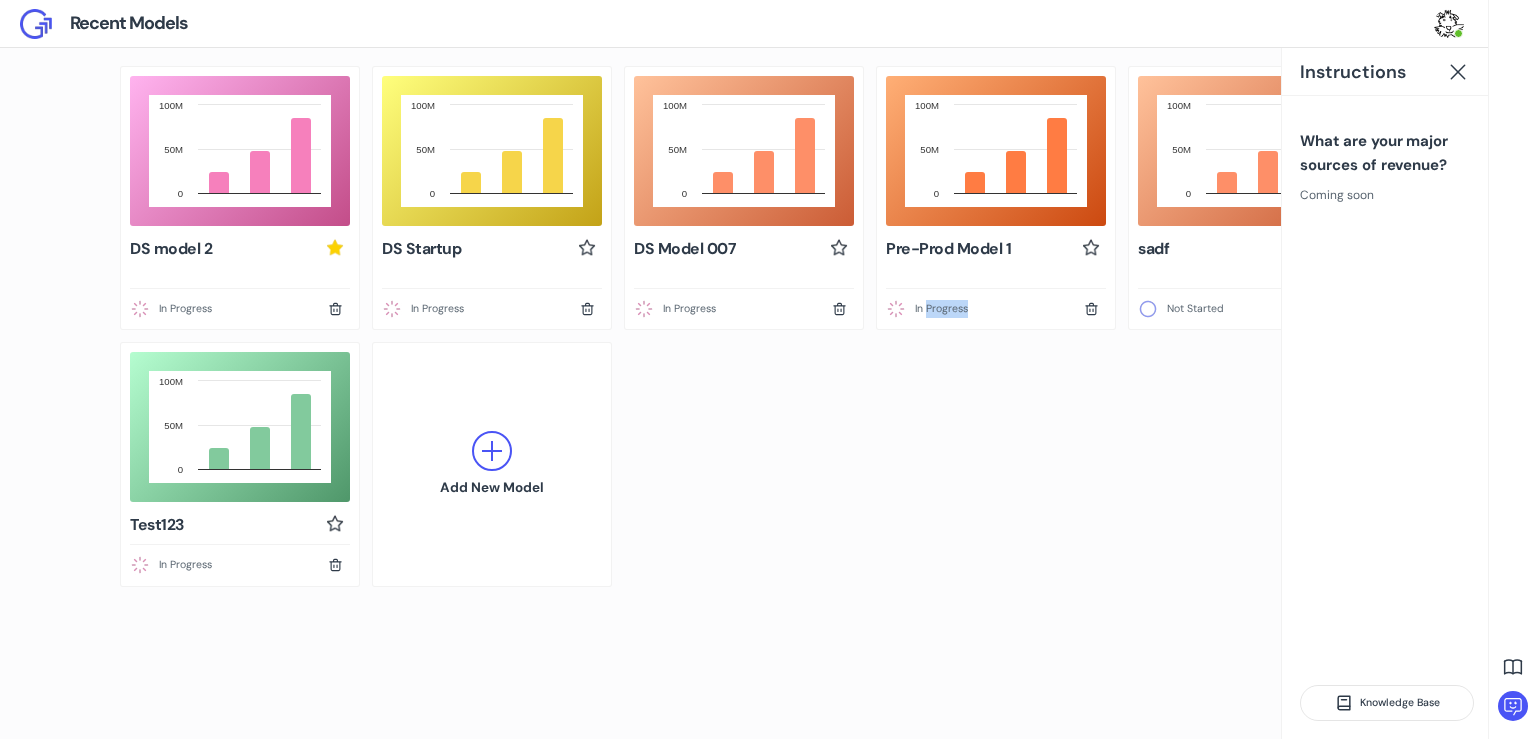 click on "Created with Highcharts 11.4.0 0 50M 100M DS model 2 In Progress Created with Highcharts 11.4.0 0 50M 100M DS Startup In Progress Created with Highcharts 11.4.0 0 50M 100M DS Model 007 In Progress Created with Highcharts 11.4.0 0 50M 100M Pre-Prod Model 1 In Progress Created with Highcharts 11.4.0 0 50M 100M sadf Not Started Created with Highcharts 11.4.0 0 50M 100M Test123 In Progress Add New Model" 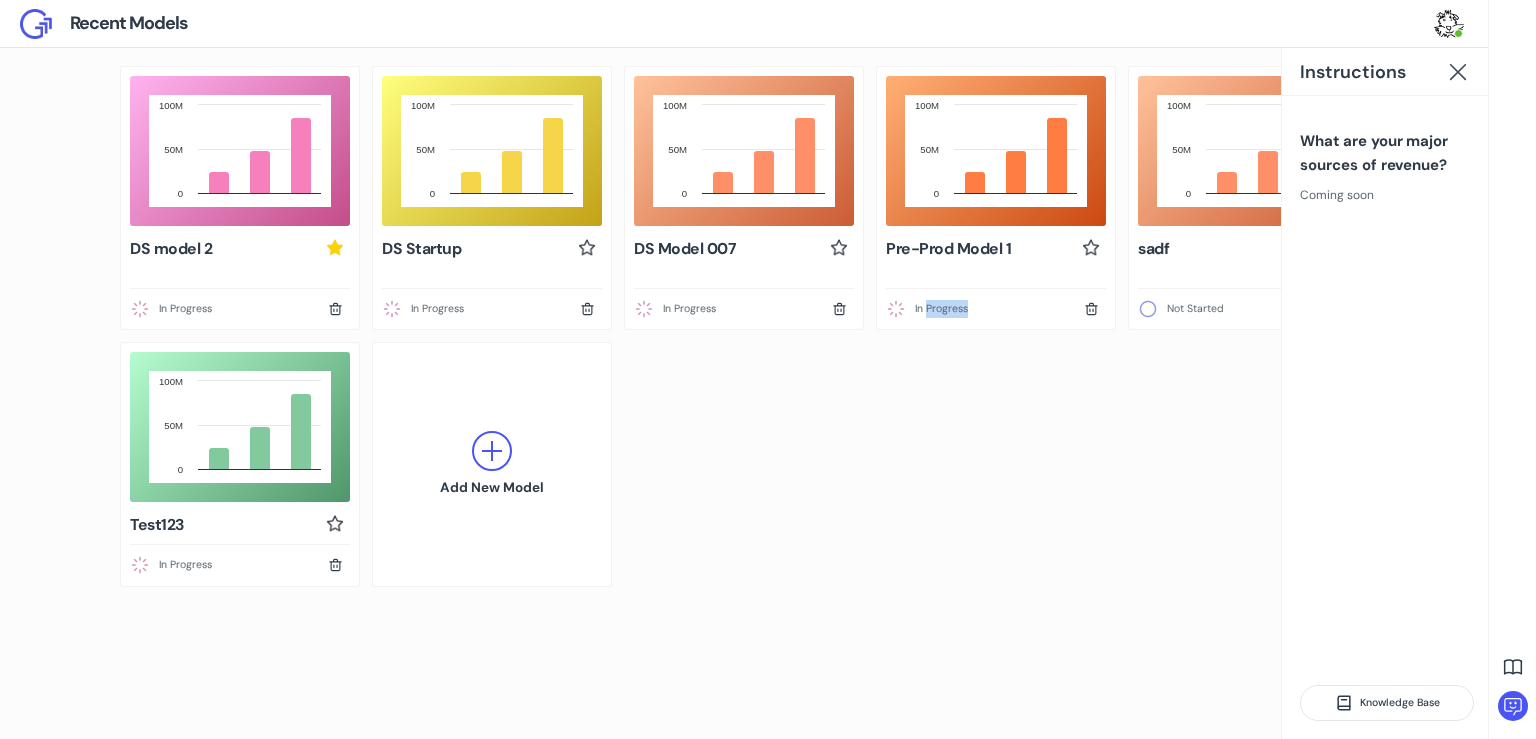 click 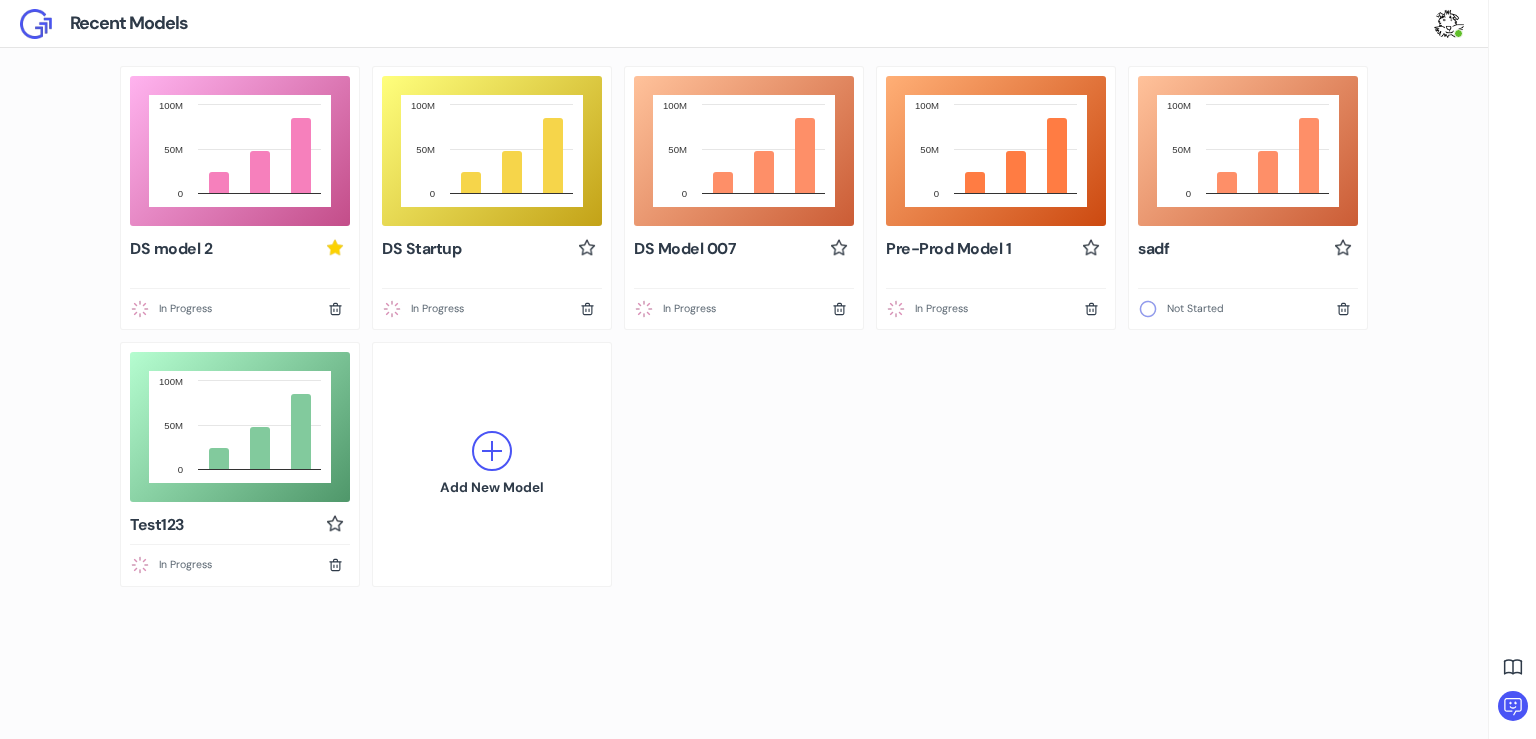 click on "Created with Highcharts 11.4.0 0 50M 100M DS model 2 In Progress Created with Highcharts 11.4.0 0 50M 100M DS Startup In Progress Created with Highcharts 11.4.0 0 50M 100M DS Model 007 In Progress Created with Highcharts 11.4.0 0 50M 100M Pre-Prod Model 1 In Progress Created with Highcharts 11.4.0 0 50M 100M sadf Not Started Created with Highcharts 11.4.0 0 50M 100M Test123 In Progress Add New Model" 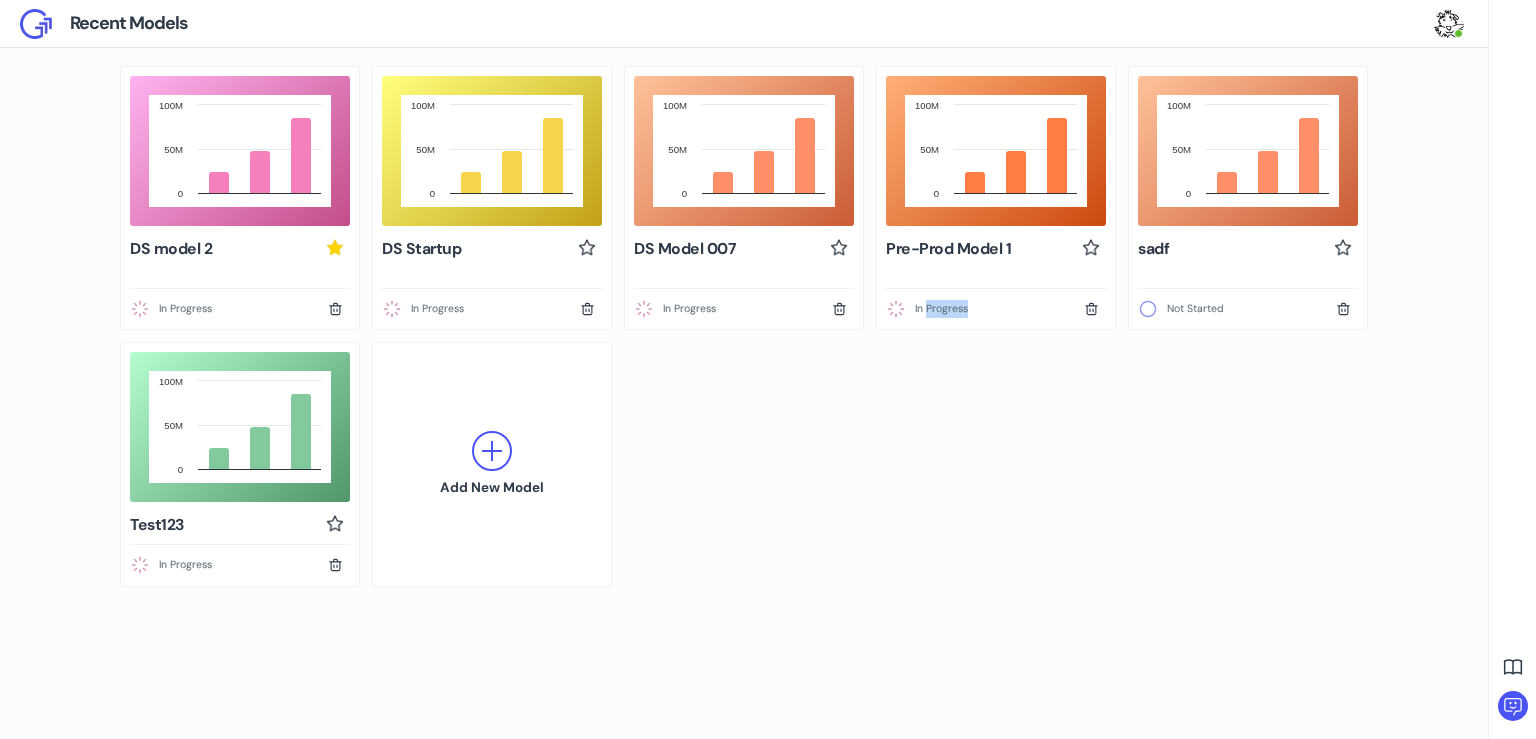 click on "Created with Highcharts 11.4.0 0 50M 100M DS model 2 In Progress Created with Highcharts 11.4.0 0 50M 100M DS Startup In Progress Created with Highcharts 11.4.0 0 50M 100M DS Model 007 In Progress Created with Highcharts 11.4.0 0 50M 100M Pre-Prod Model 1 In Progress Created with Highcharts 11.4.0 0 50M 100M sadf Not Started Created with Highcharts 11.4.0 0 50M 100M Test123 In Progress Add New Model" 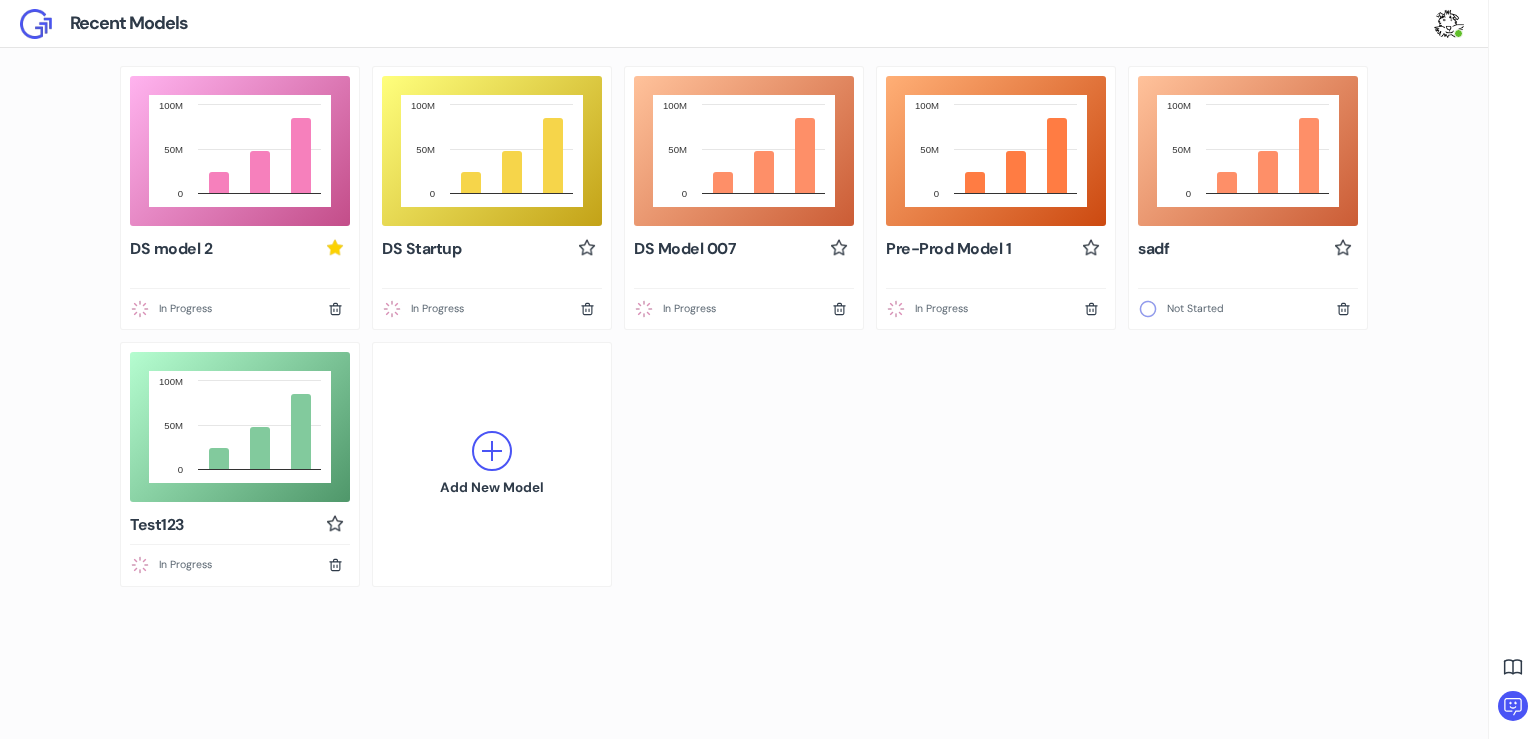 click on "Created with Highcharts 11.4.0 0 50M 100M DS model 2 In Progress Created with Highcharts 11.4.0 0 50M 100M DS Startup In Progress Created with Highcharts 11.4.0 0 50M 100M DS Model 007 In Progress Created with Highcharts 11.4.0 0 50M 100M Pre-Prod Model 1 In Progress Created with Highcharts 11.4.0 0 50M 100M sadf Not Started Created with Highcharts 11.4.0 0 50M 100M Test123 In Progress Add New Model" 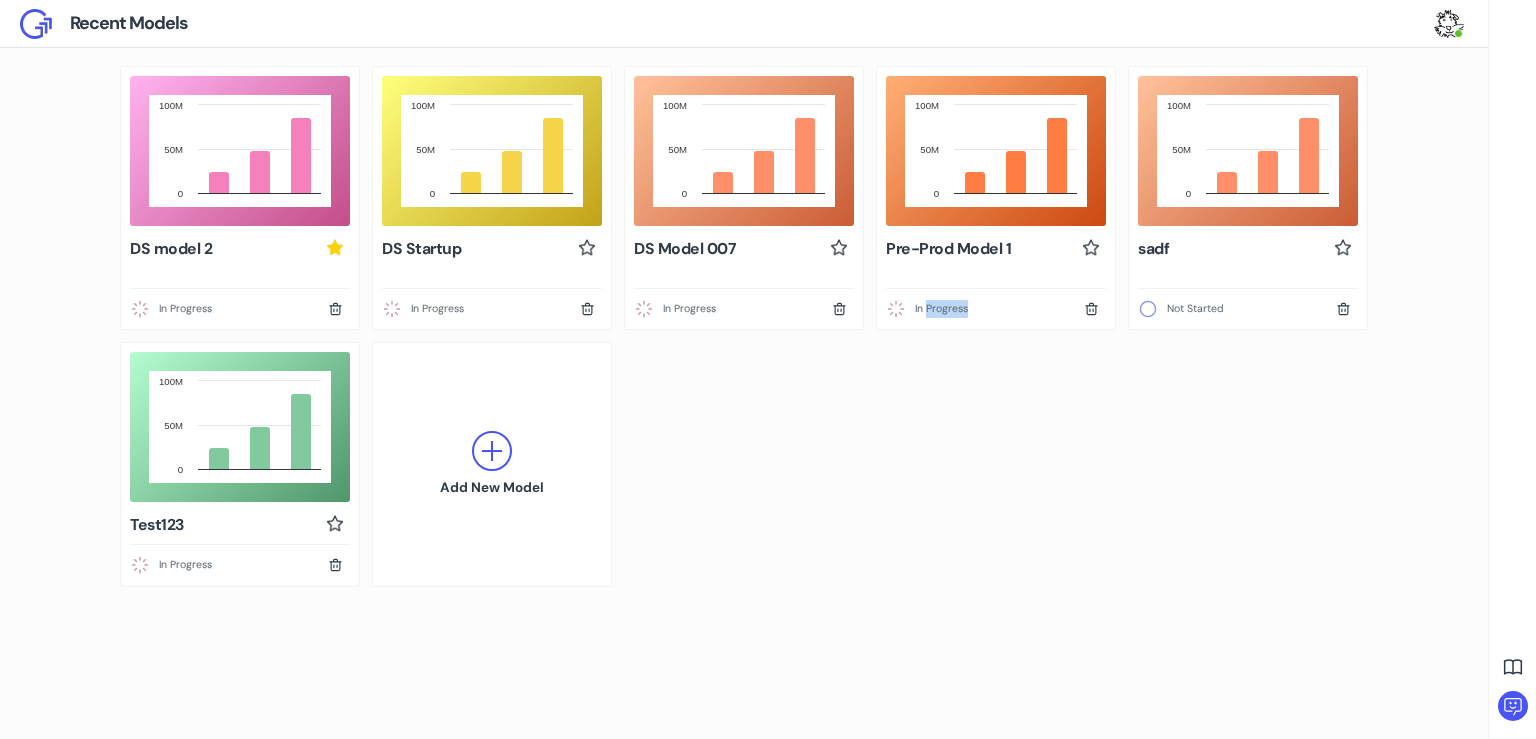 click on "Created with Highcharts 11.4.0 0 50M 100M DS model 2 In Progress Created with Highcharts 11.4.0 0 50M 100M DS Startup In Progress Created with Highcharts 11.4.0 0 50M 100M DS Model 007 In Progress Created with Highcharts 11.4.0 0 50M 100M Pre-Prod Model 1 In Progress Created with Highcharts 11.4.0 0 50M 100M sadf Not Started Created with Highcharts 11.4.0 0 50M 100M Test123 In Progress Add New Model" 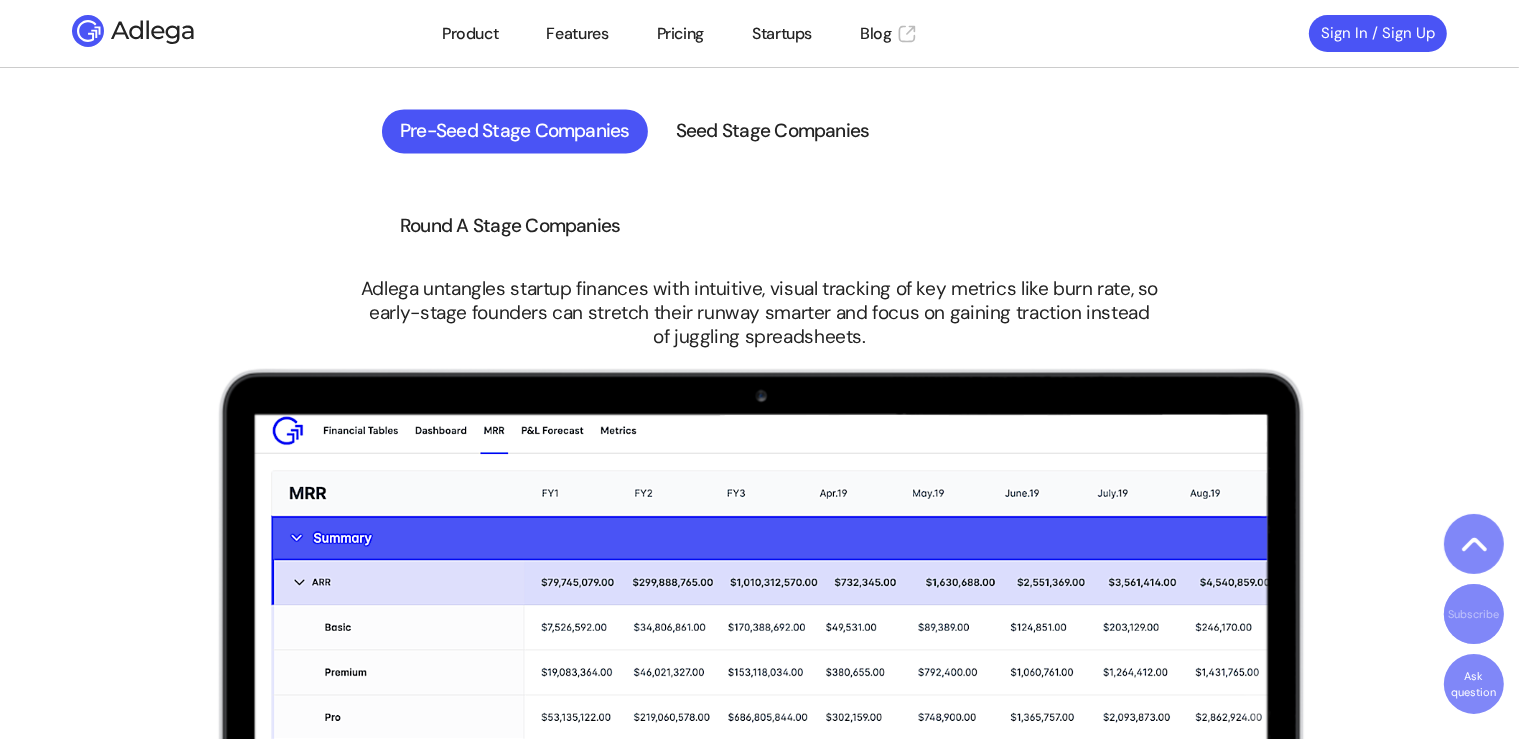 scroll, scrollTop: 4580, scrollLeft: 0, axis: vertical 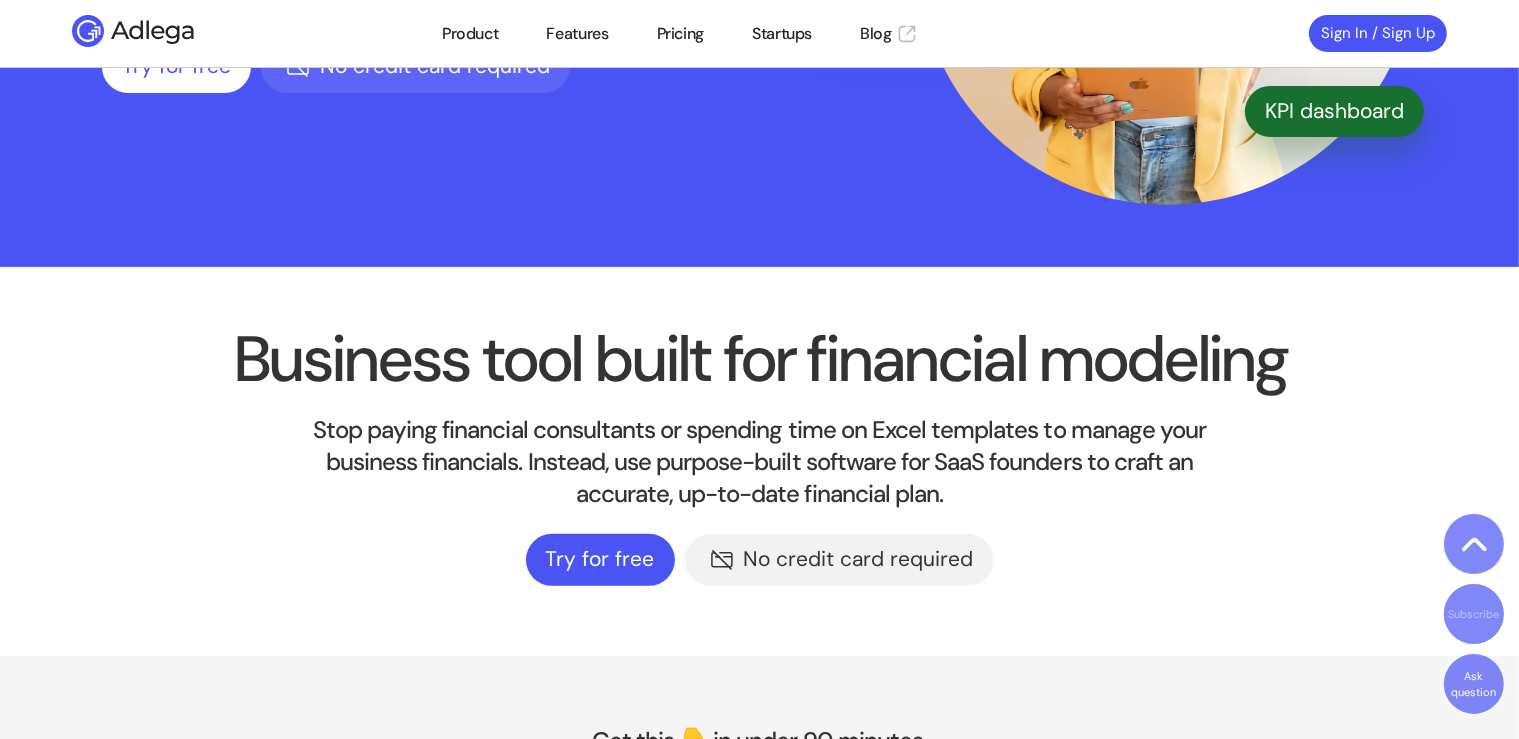 drag, startPoint x: 226, startPoint y: 350, endPoint x: 1034, endPoint y: 568, distance: 836.89185 